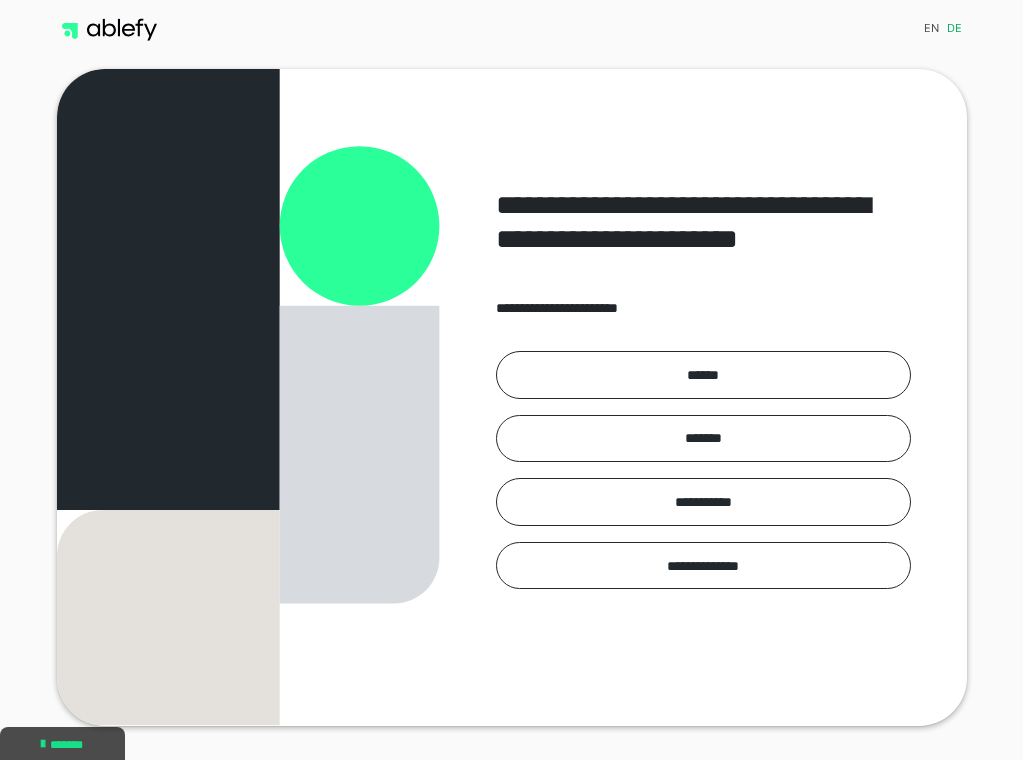 scroll, scrollTop: 132, scrollLeft: 0, axis: vertical 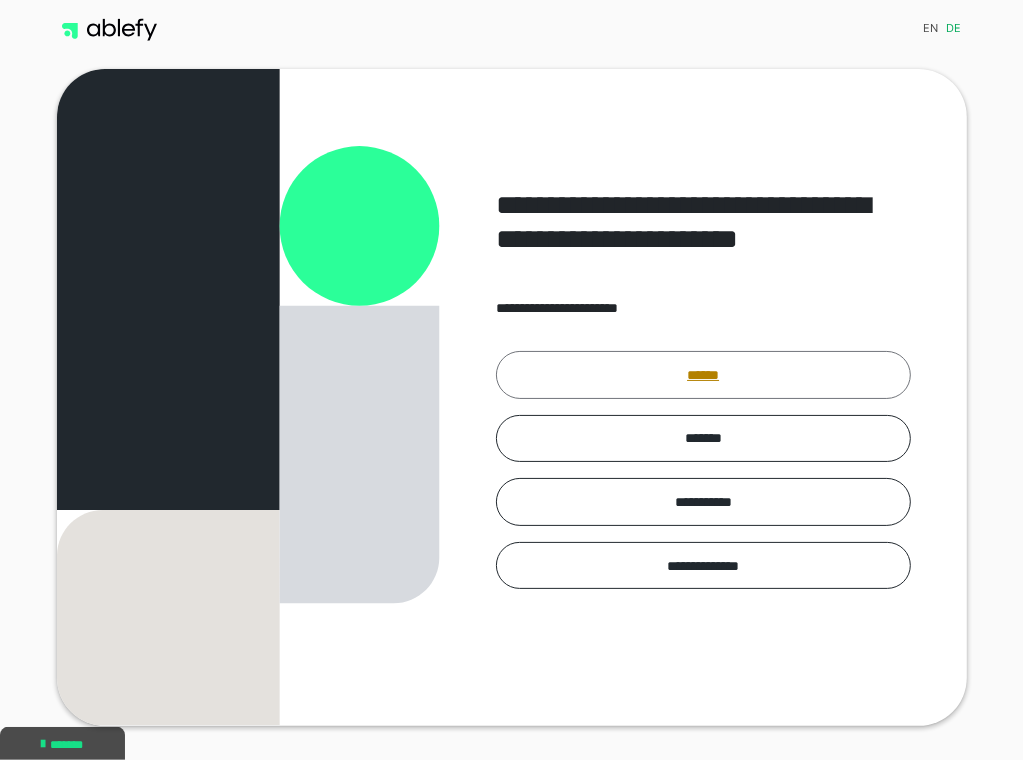 click on "******" at bounding box center [703, 375] 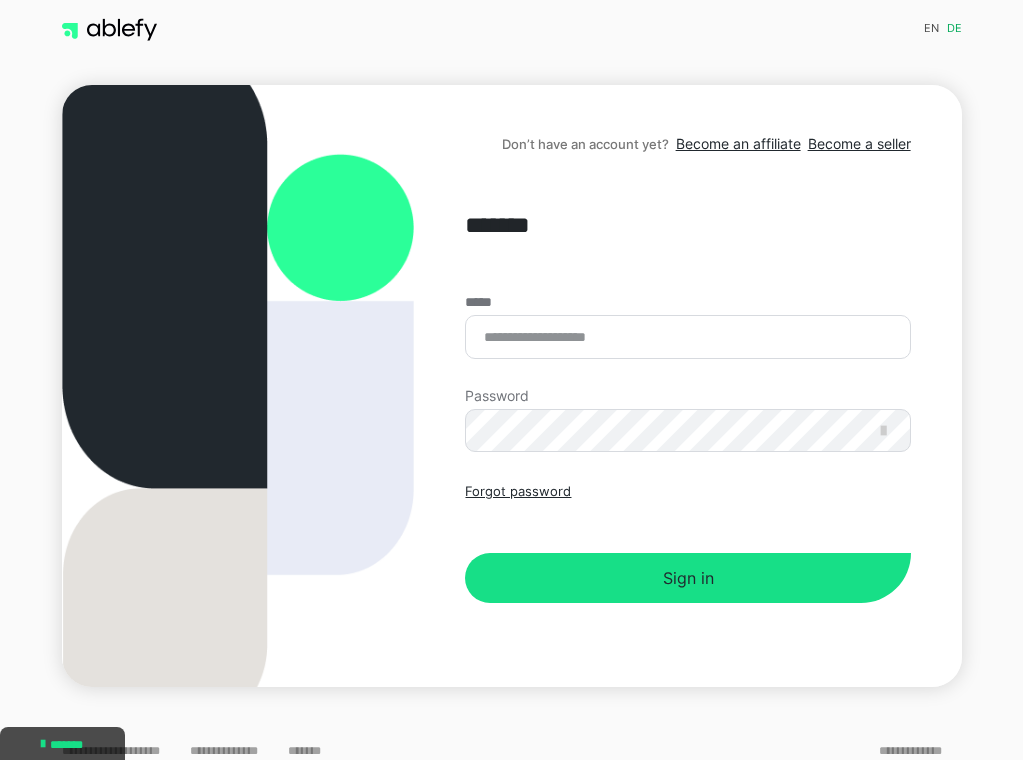 scroll, scrollTop: 0, scrollLeft: 0, axis: both 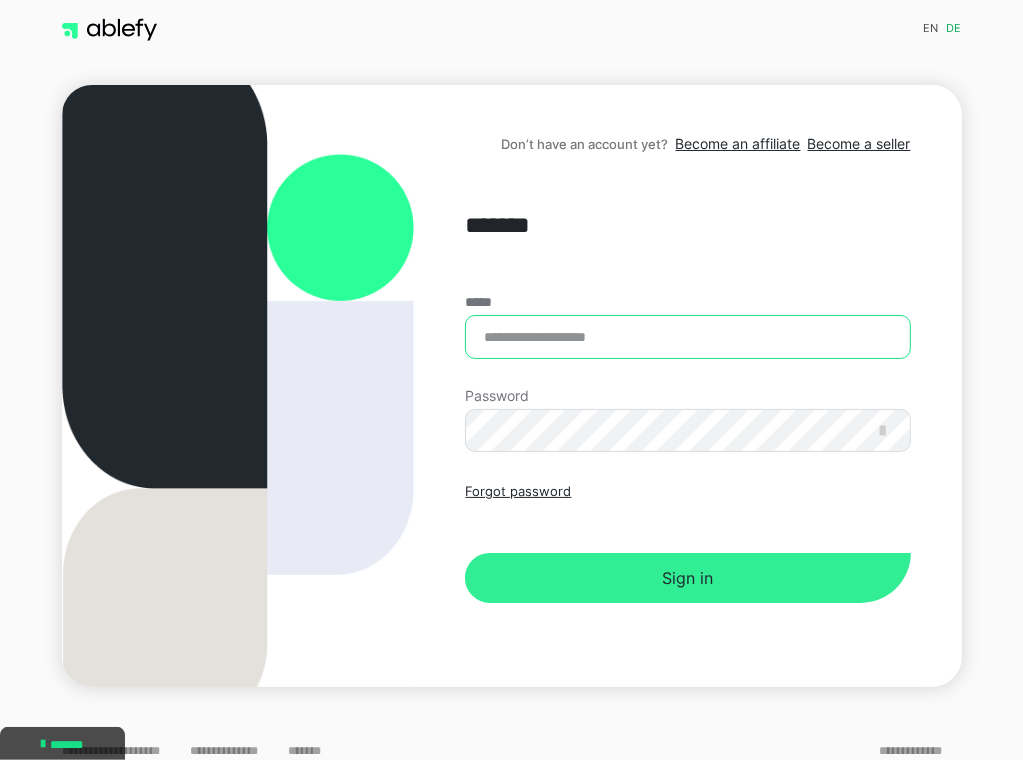 type on "**********" 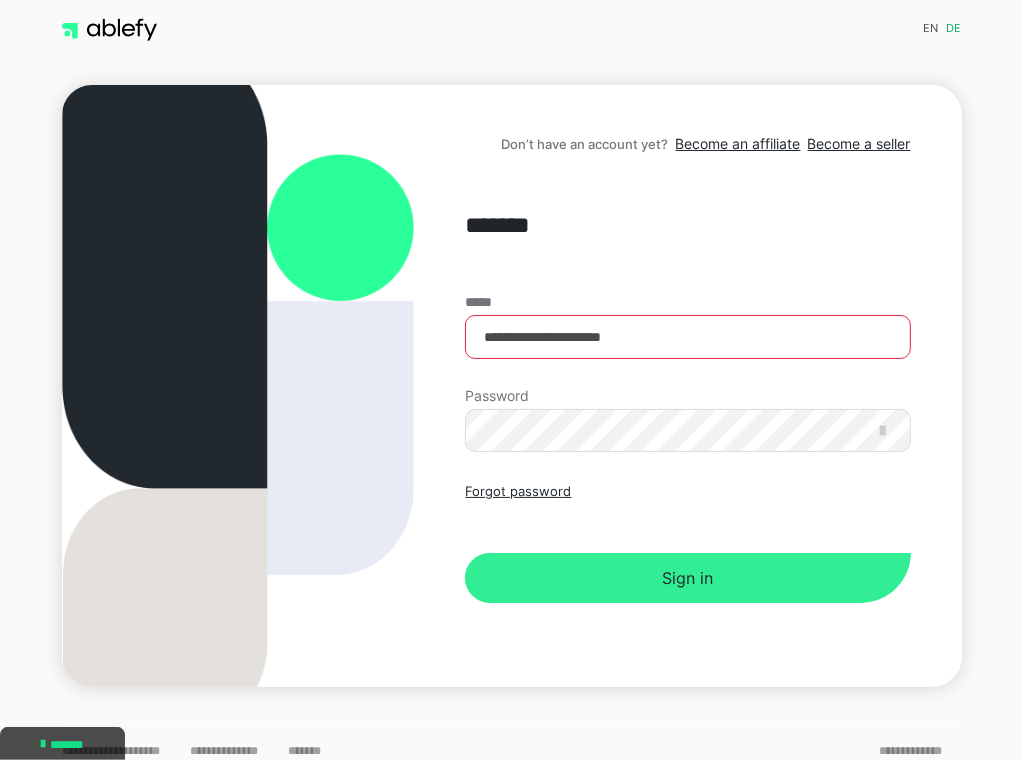click on "Sign in" at bounding box center (687, 578) 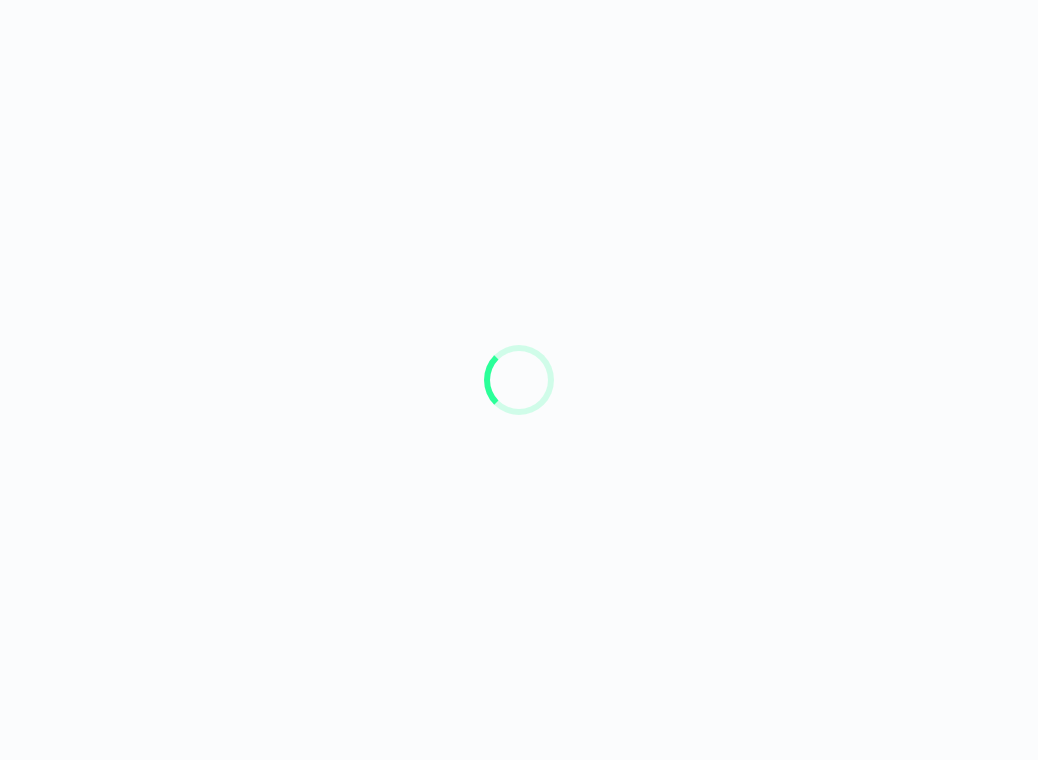 scroll, scrollTop: 0, scrollLeft: 0, axis: both 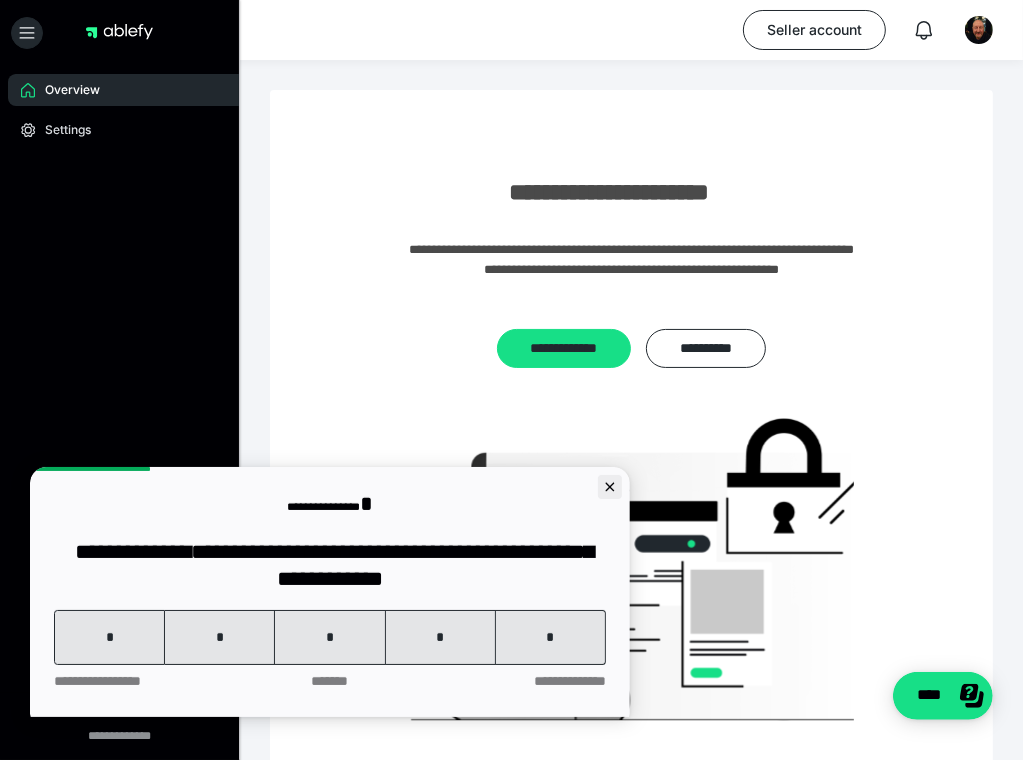 click 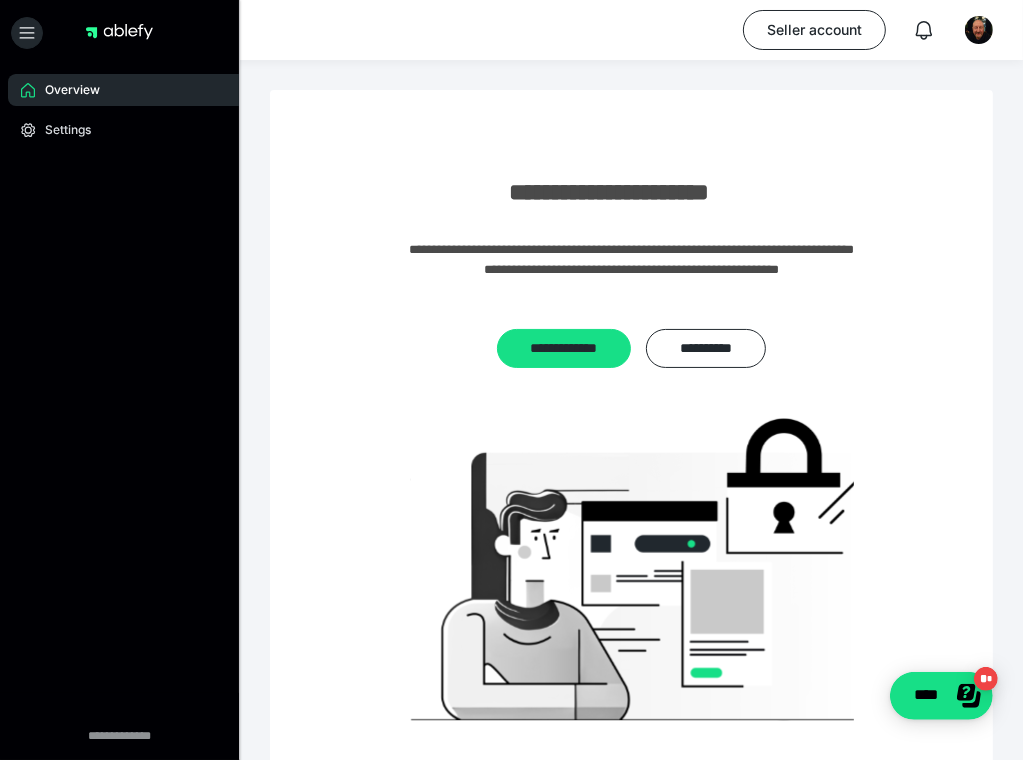 scroll, scrollTop: 0, scrollLeft: 0, axis: both 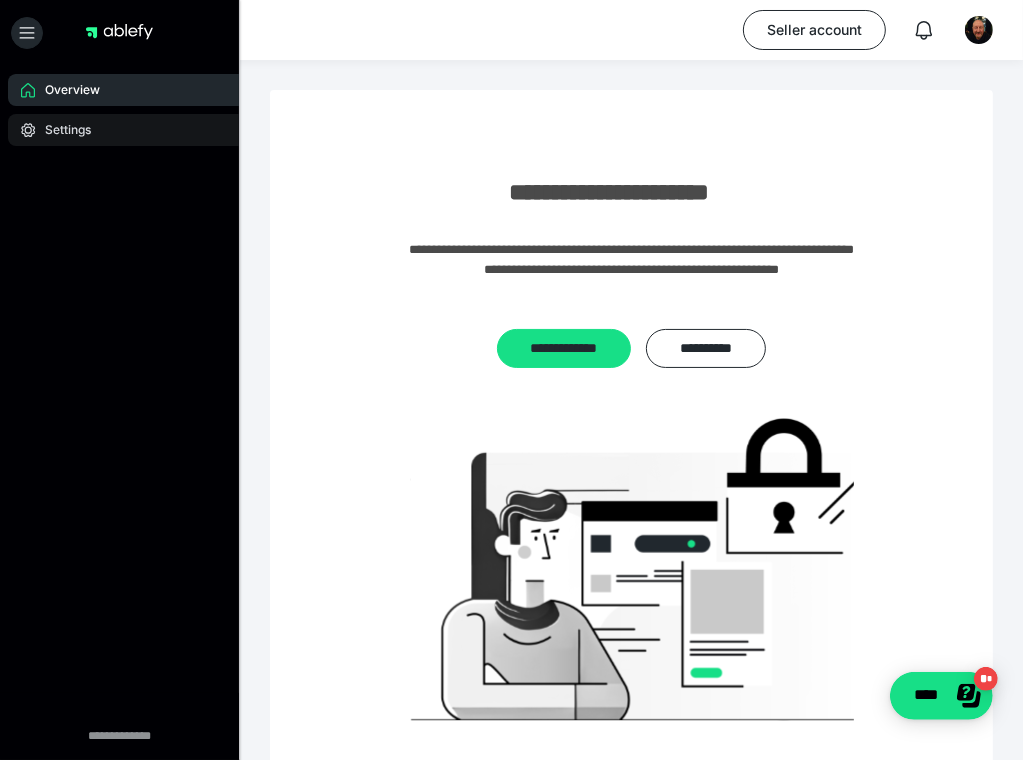click on "Settings" at bounding box center [61, 130] 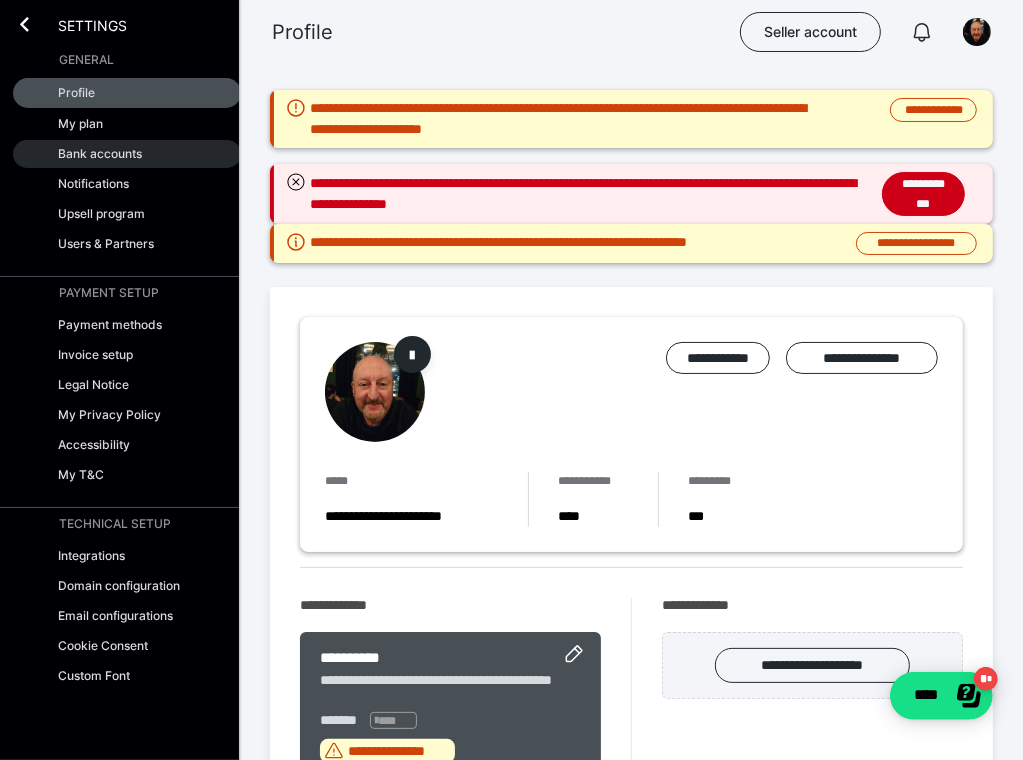 click on "Bank accounts" at bounding box center [100, 153] 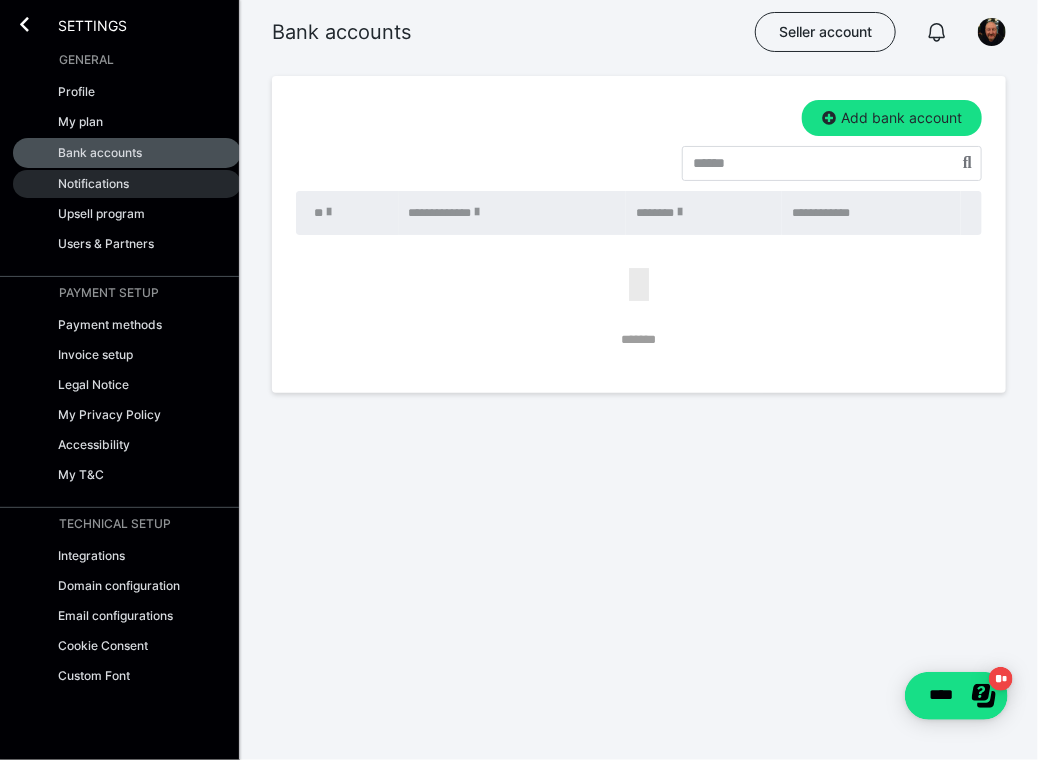 click on "Notifications" at bounding box center (93, 183) 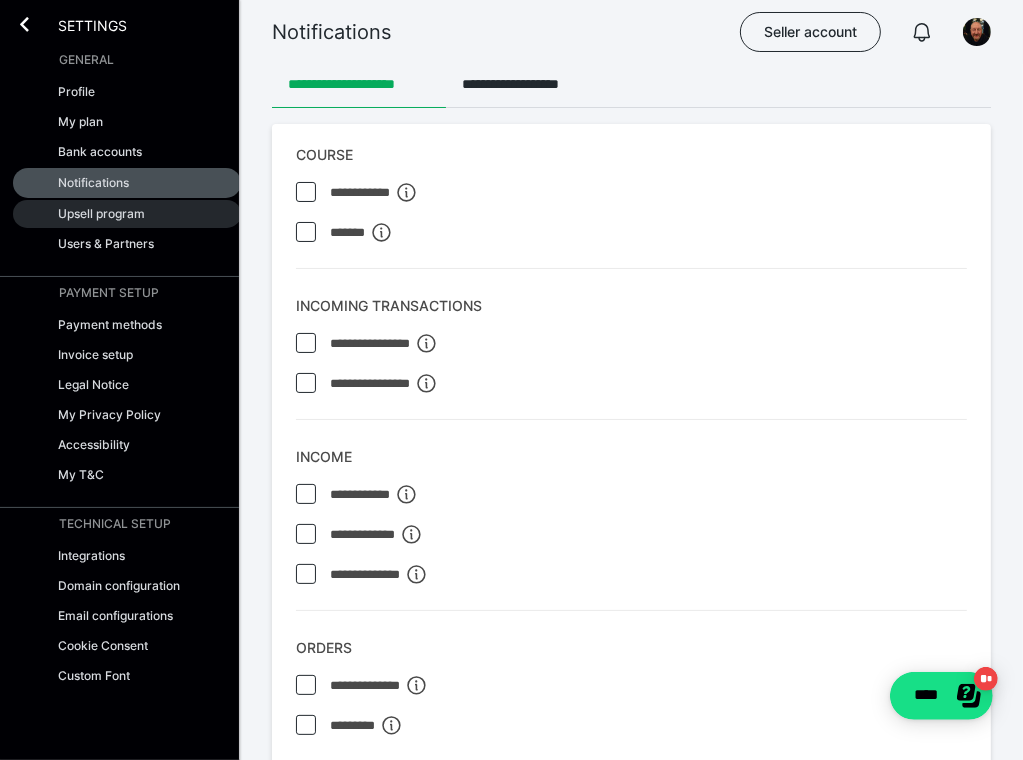 click on "Upsell program" at bounding box center (101, 213) 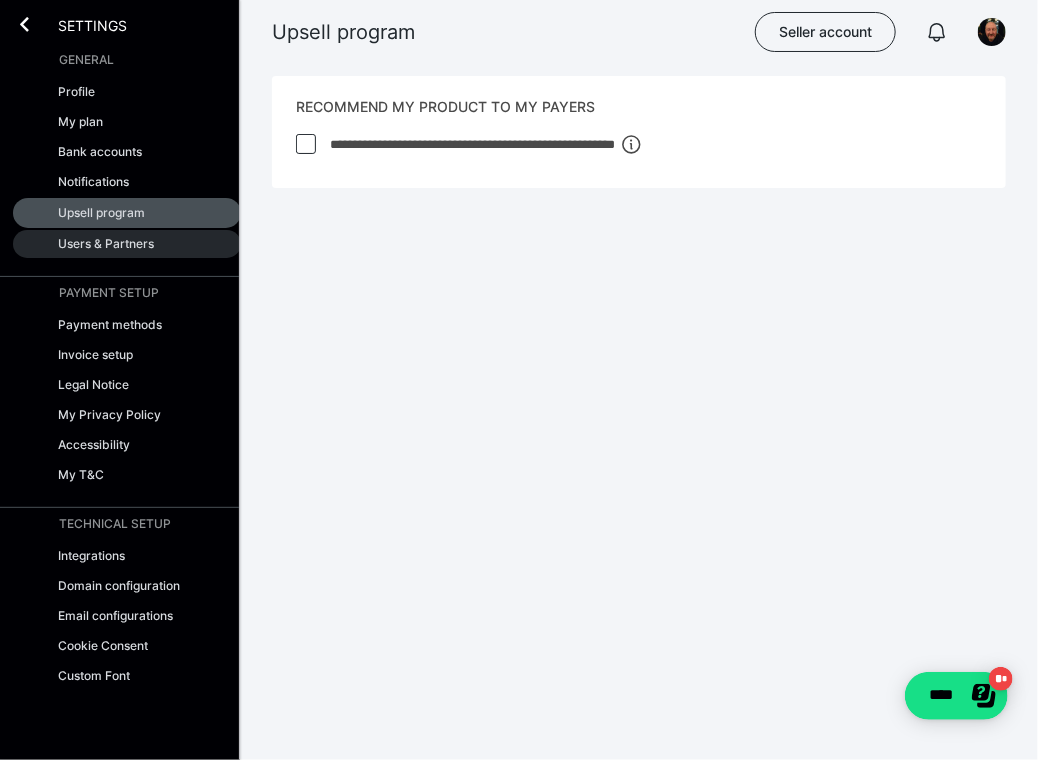 click on "Users & Partners" at bounding box center [106, 243] 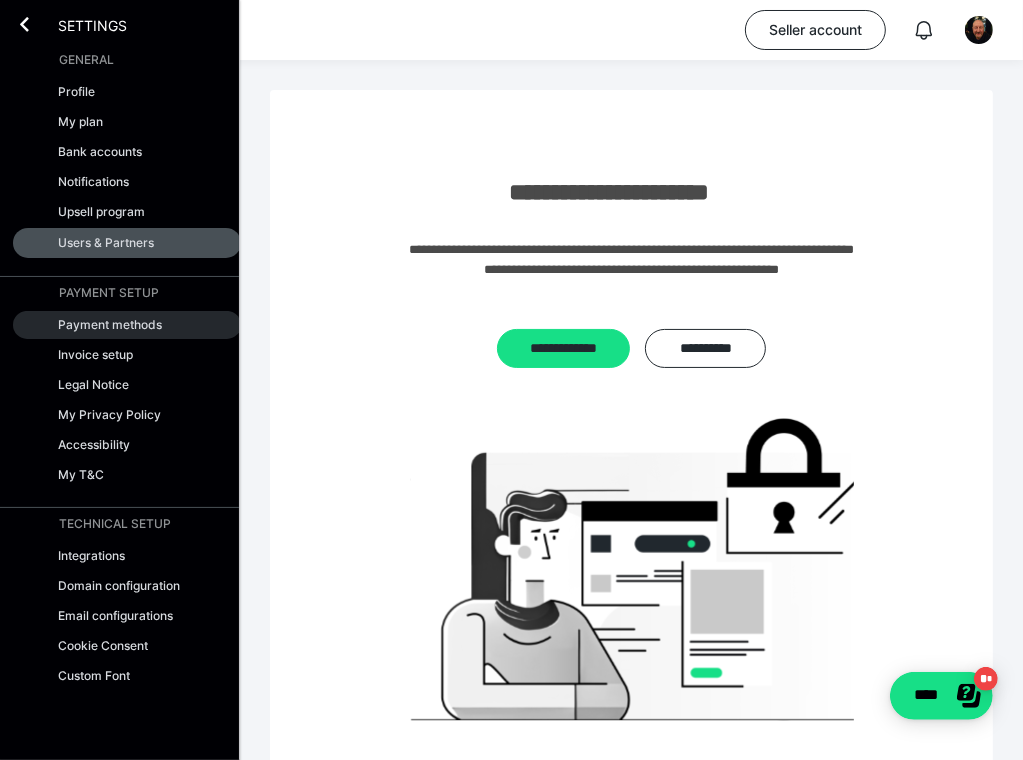 click on "Payment methods" at bounding box center (110, 324) 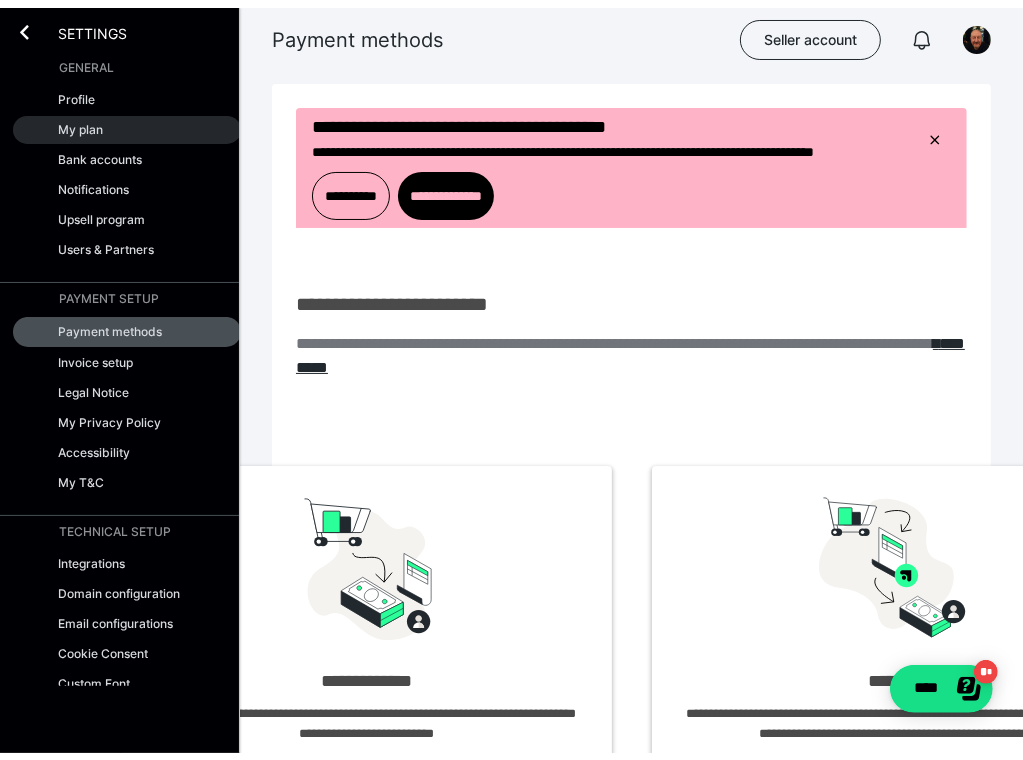 scroll, scrollTop: 0, scrollLeft: 0, axis: both 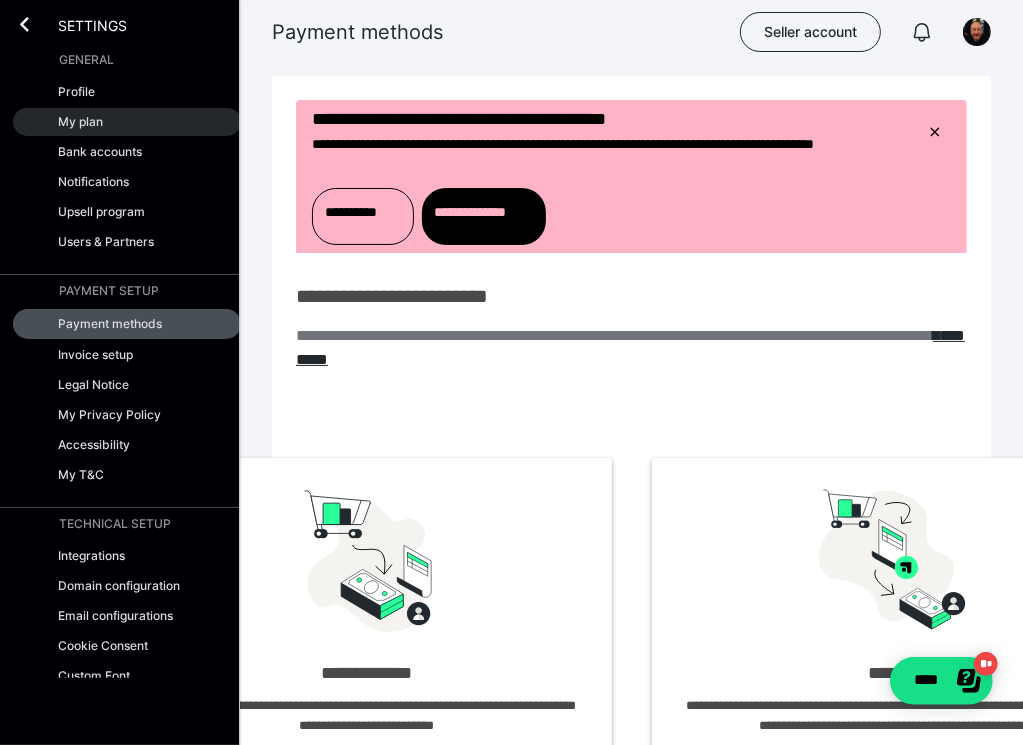 click on "My plan" at bounding box center (80, 121) 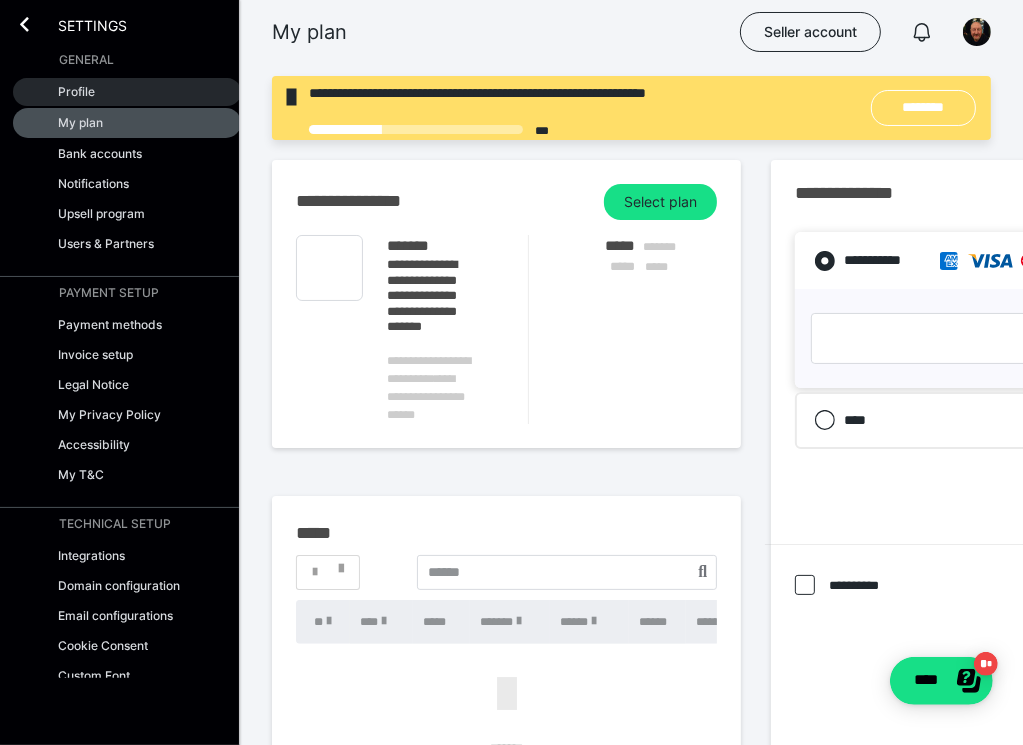 click on "Profile" at bounding box center [76, 91] 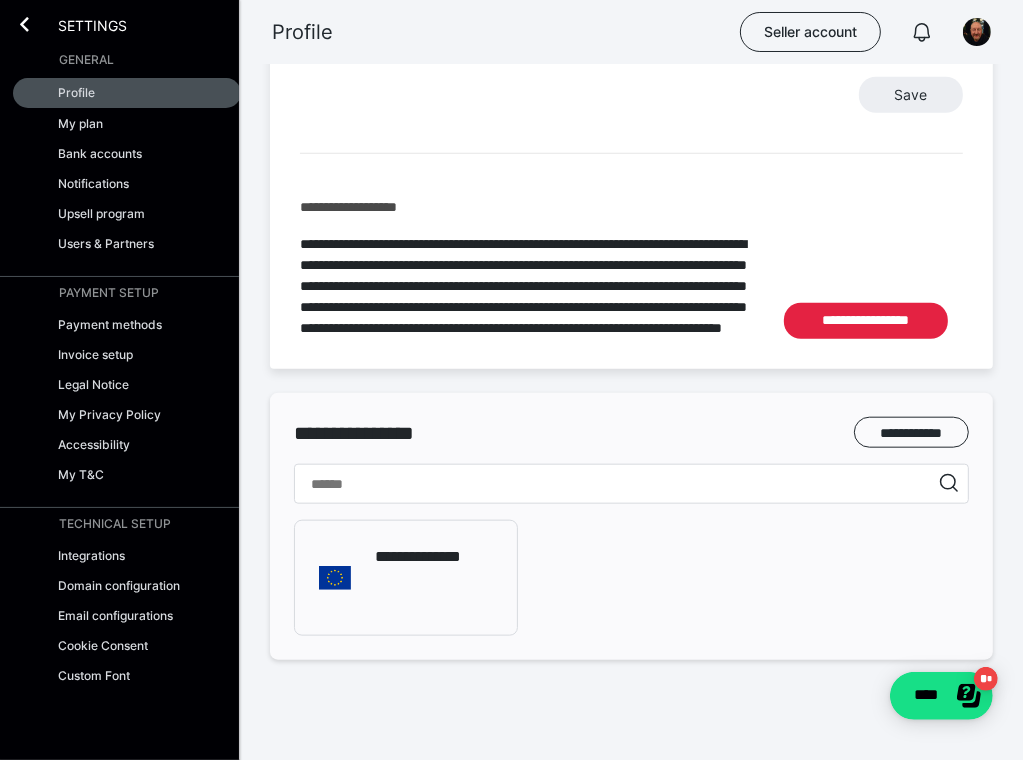scroll, scrollTop: 1306, scrollLeft: 0, axis: vertical 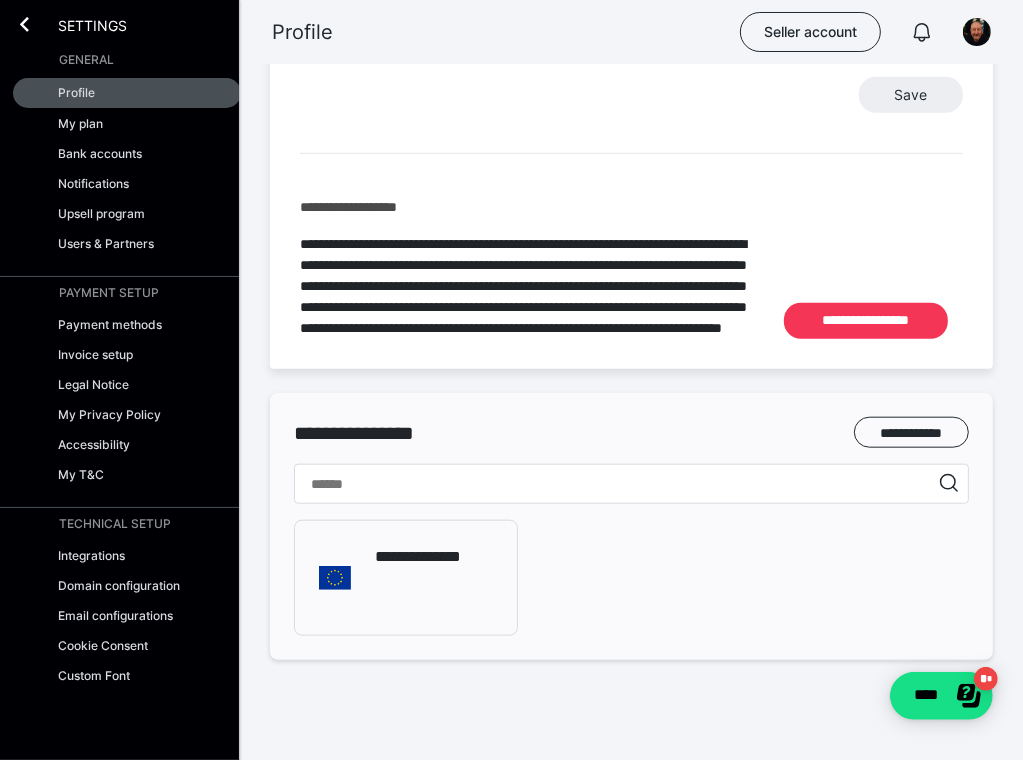 click on "**********" at bounding box center [866, 321] 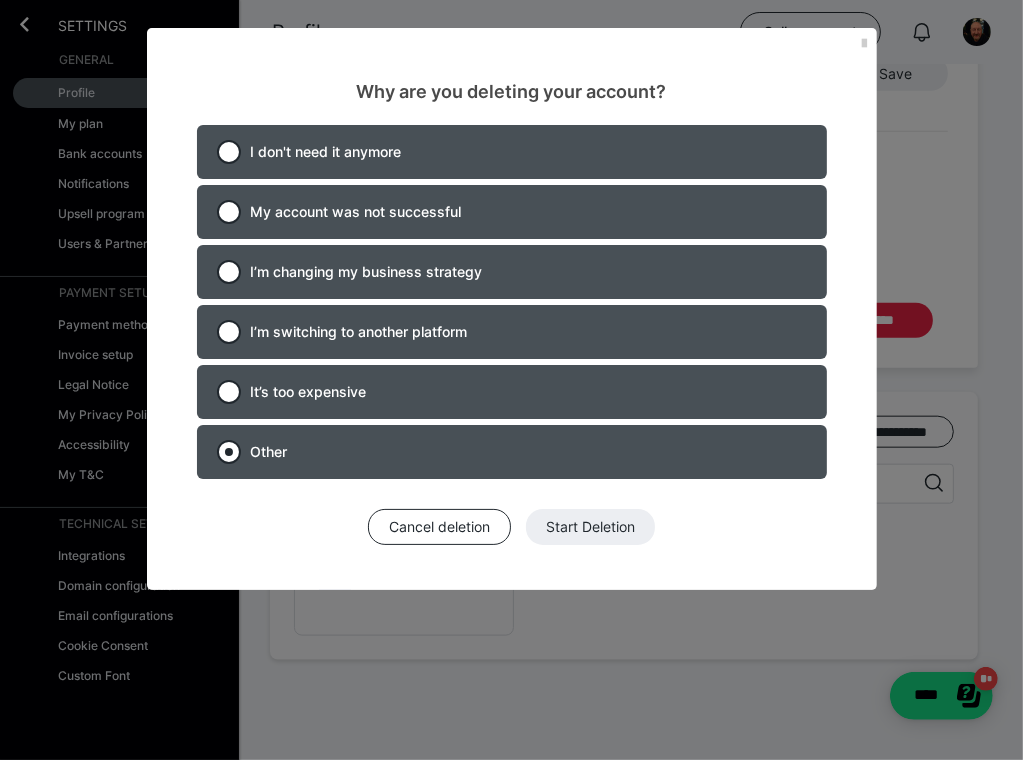 click on "Other" at bounding box center (257, 446) 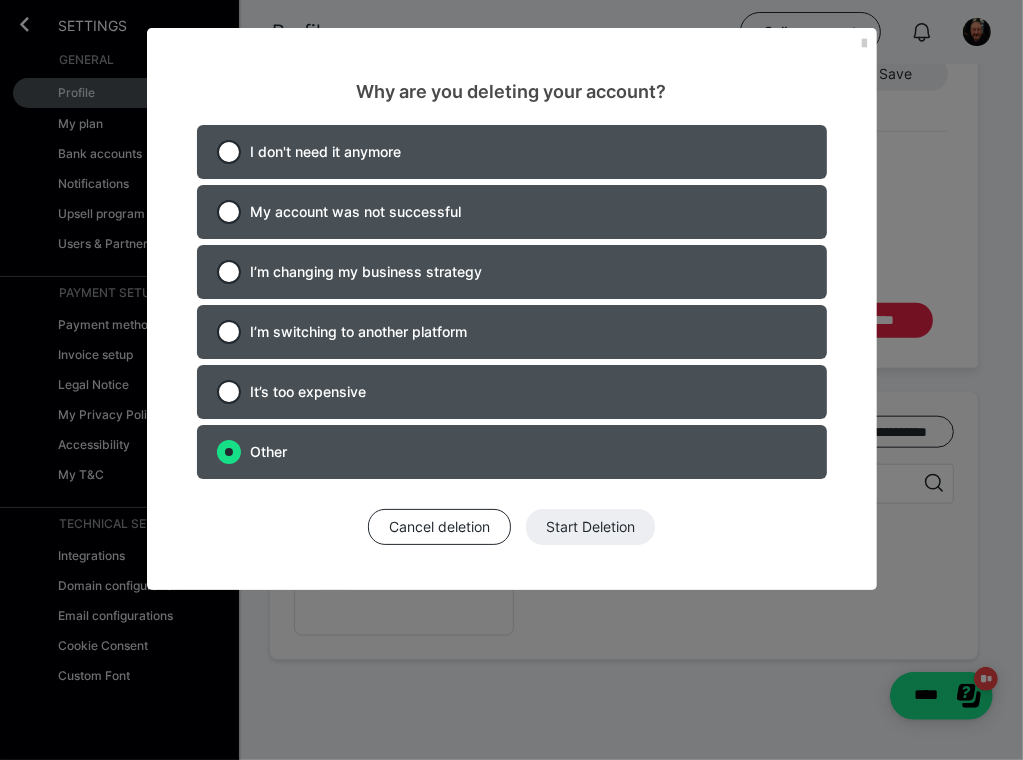 radio on "true" 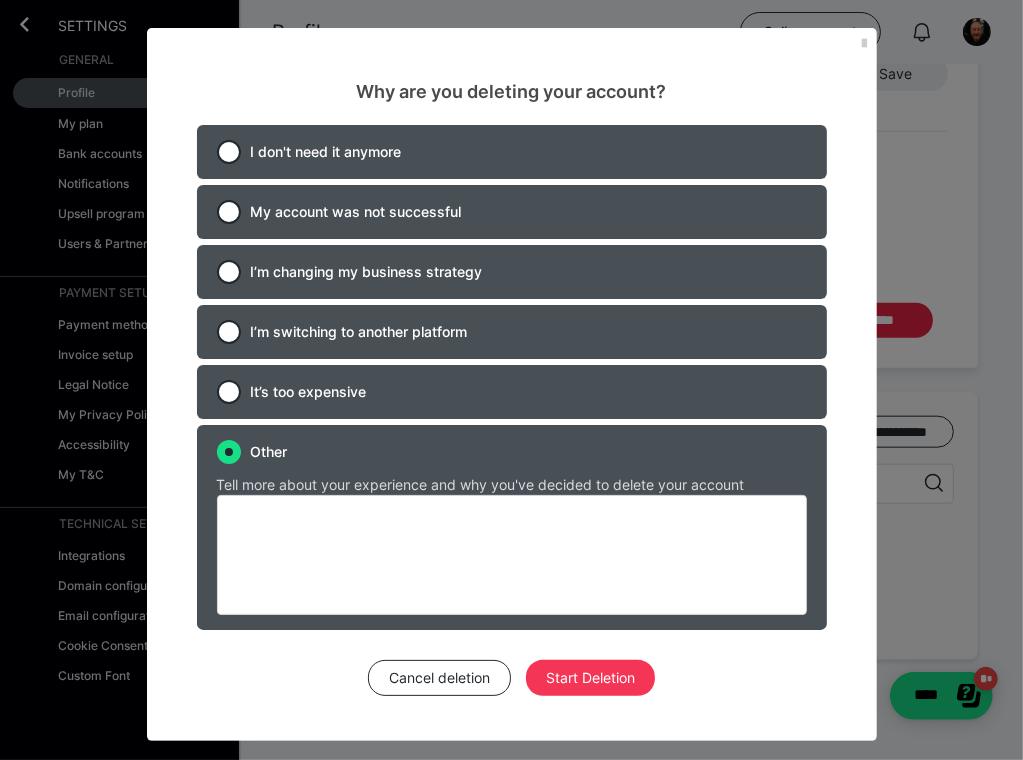click on "Start Deletion" at bounding box center [590, 678] 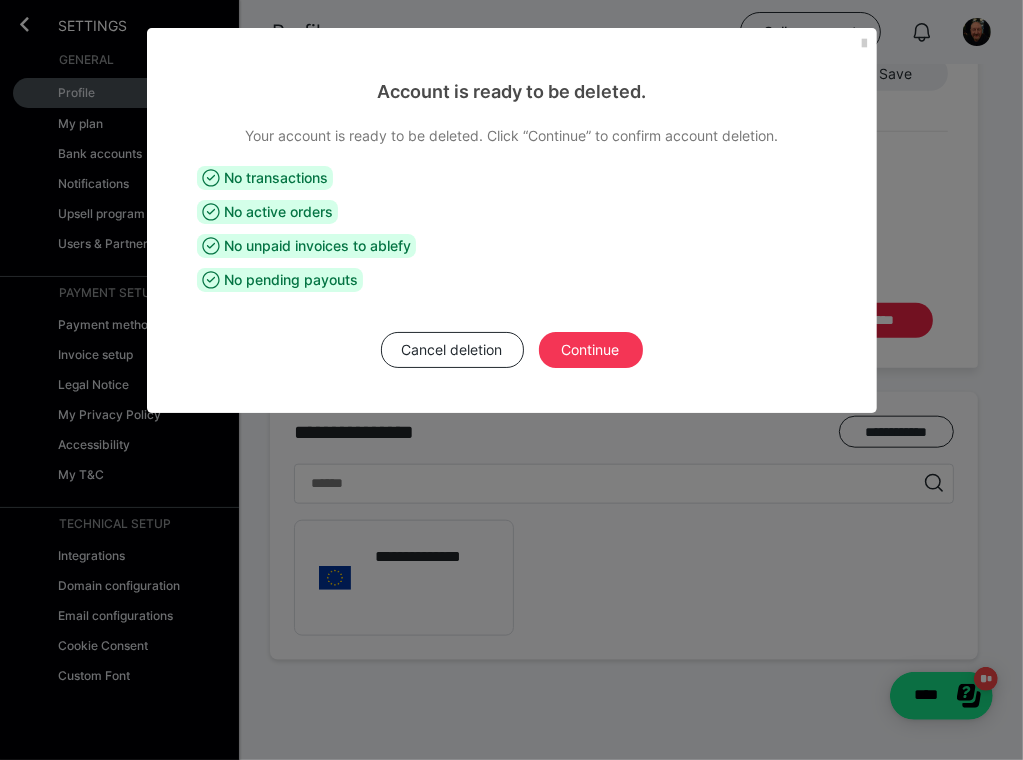 click on "Continue" at bounding box center [591, 350] 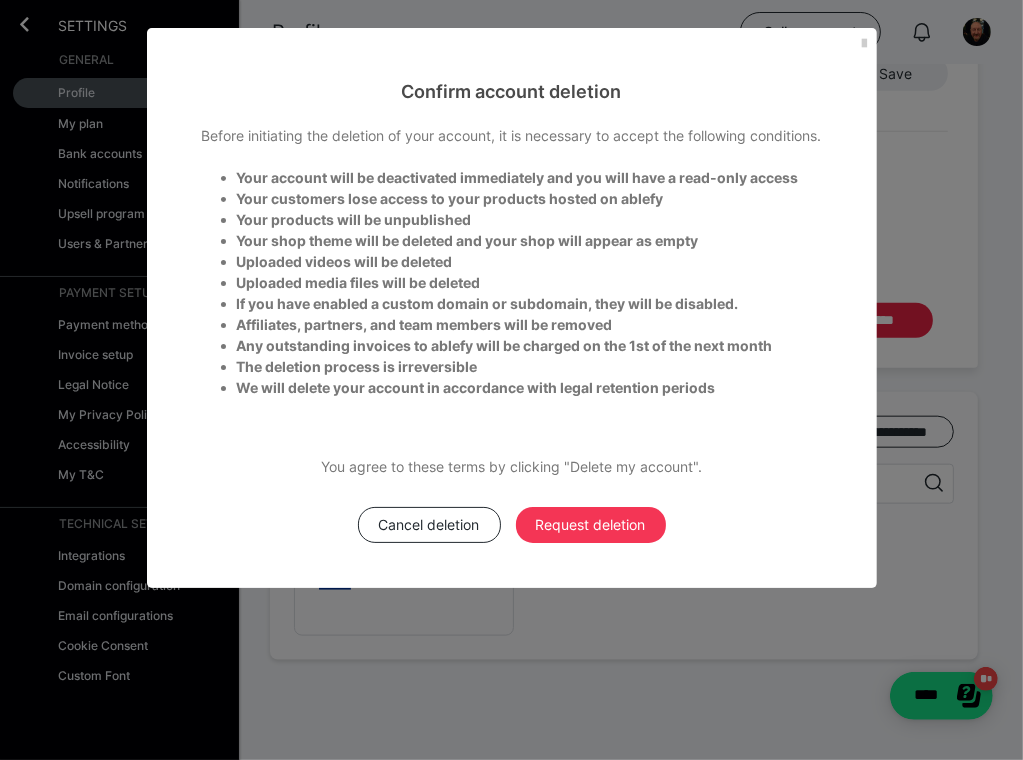click on "Request deletion" at bounding box center (591, 525) 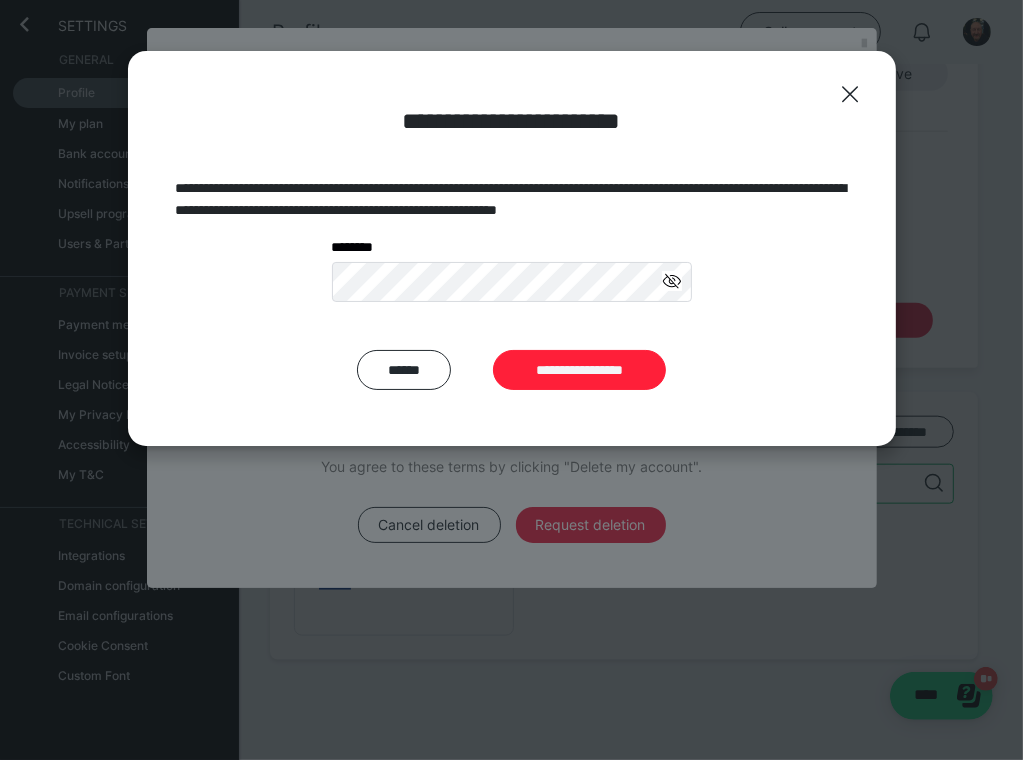 type on "**********" 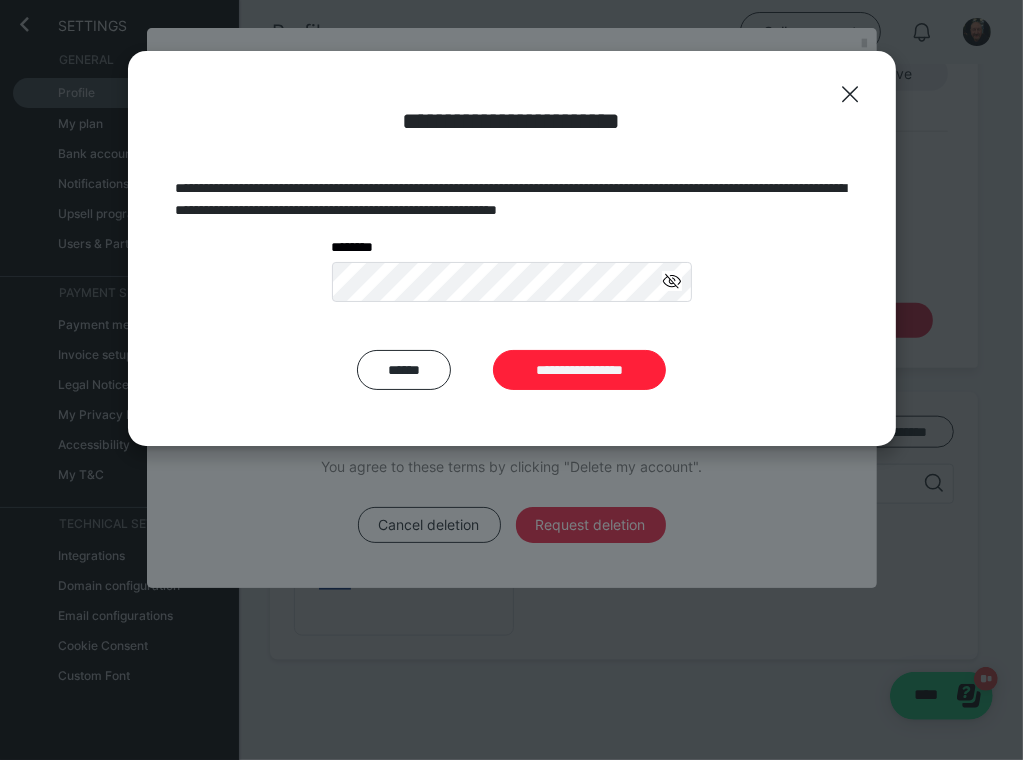 scroll, scrollTop: 1209, scrollLeft: 0, axis: vertical 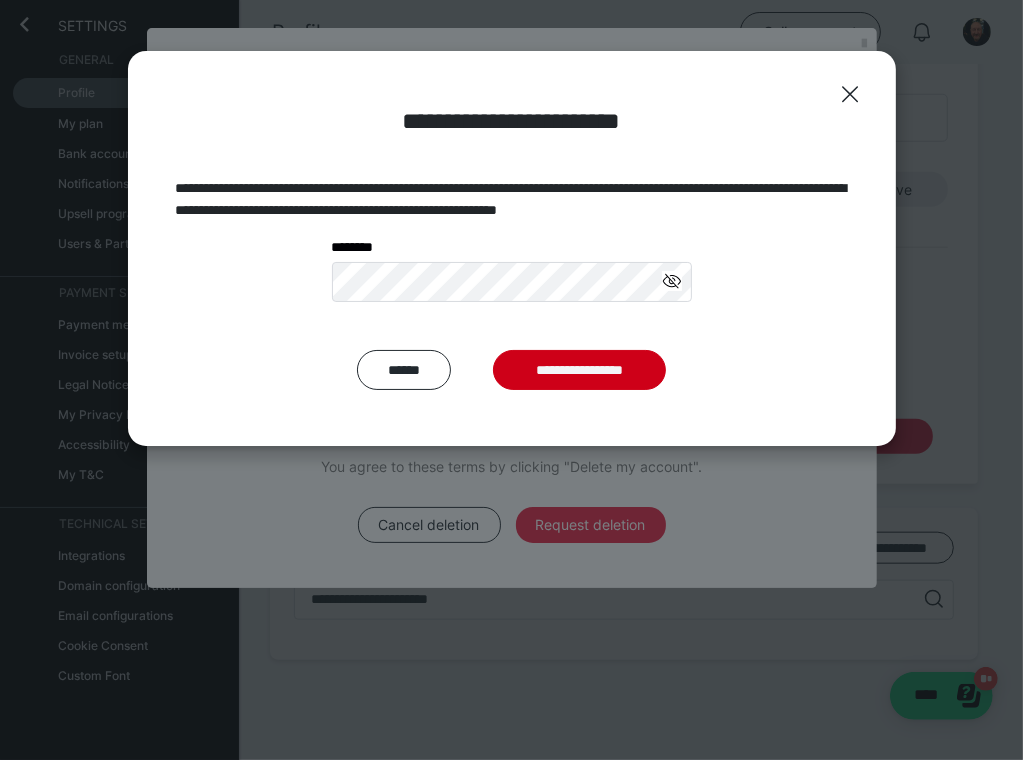 click 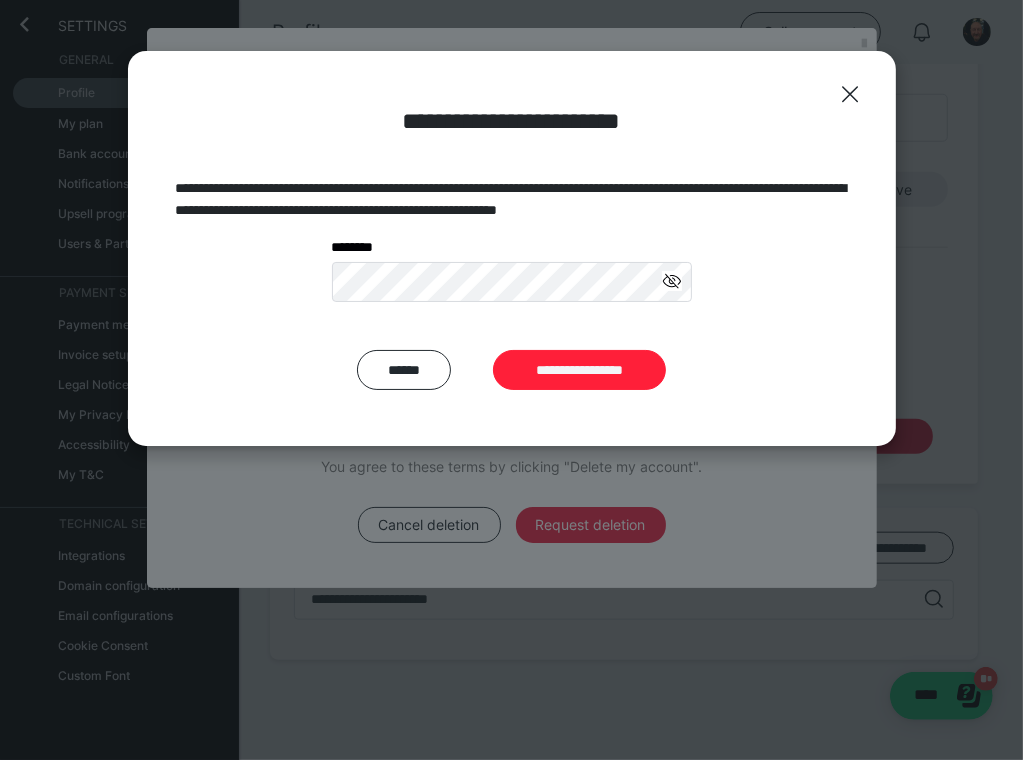 click on "**********" at bounding box center [579, 370] 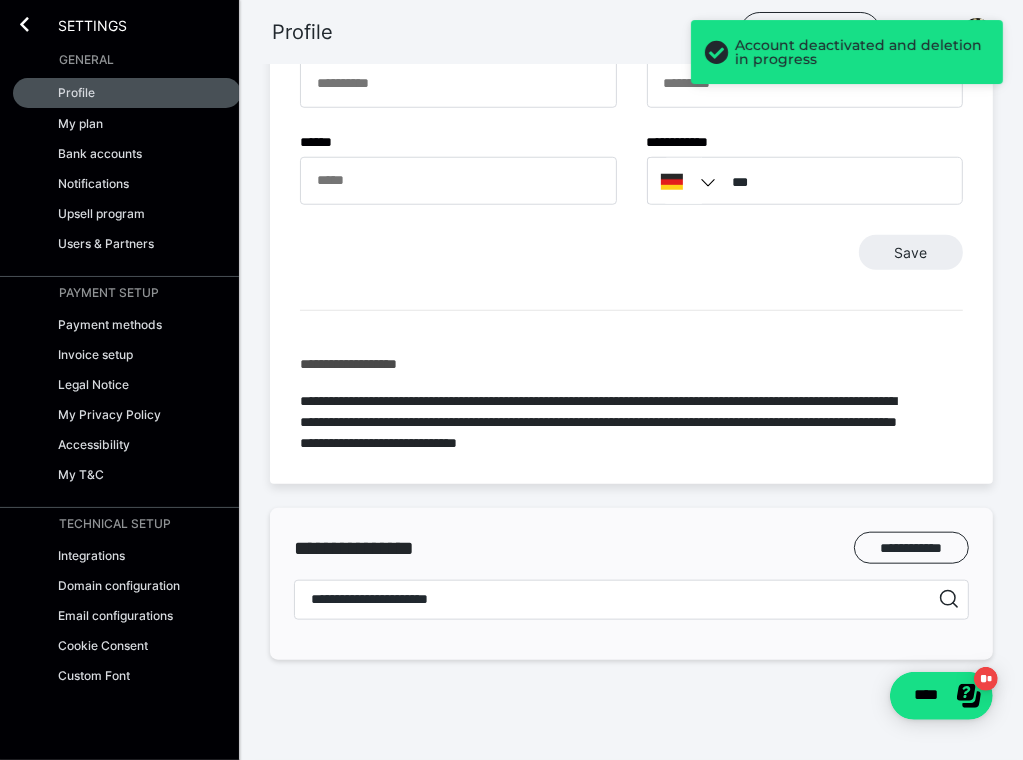 scroll, scrollTop: 1162, scrollLeft: 0, axis: vertical 